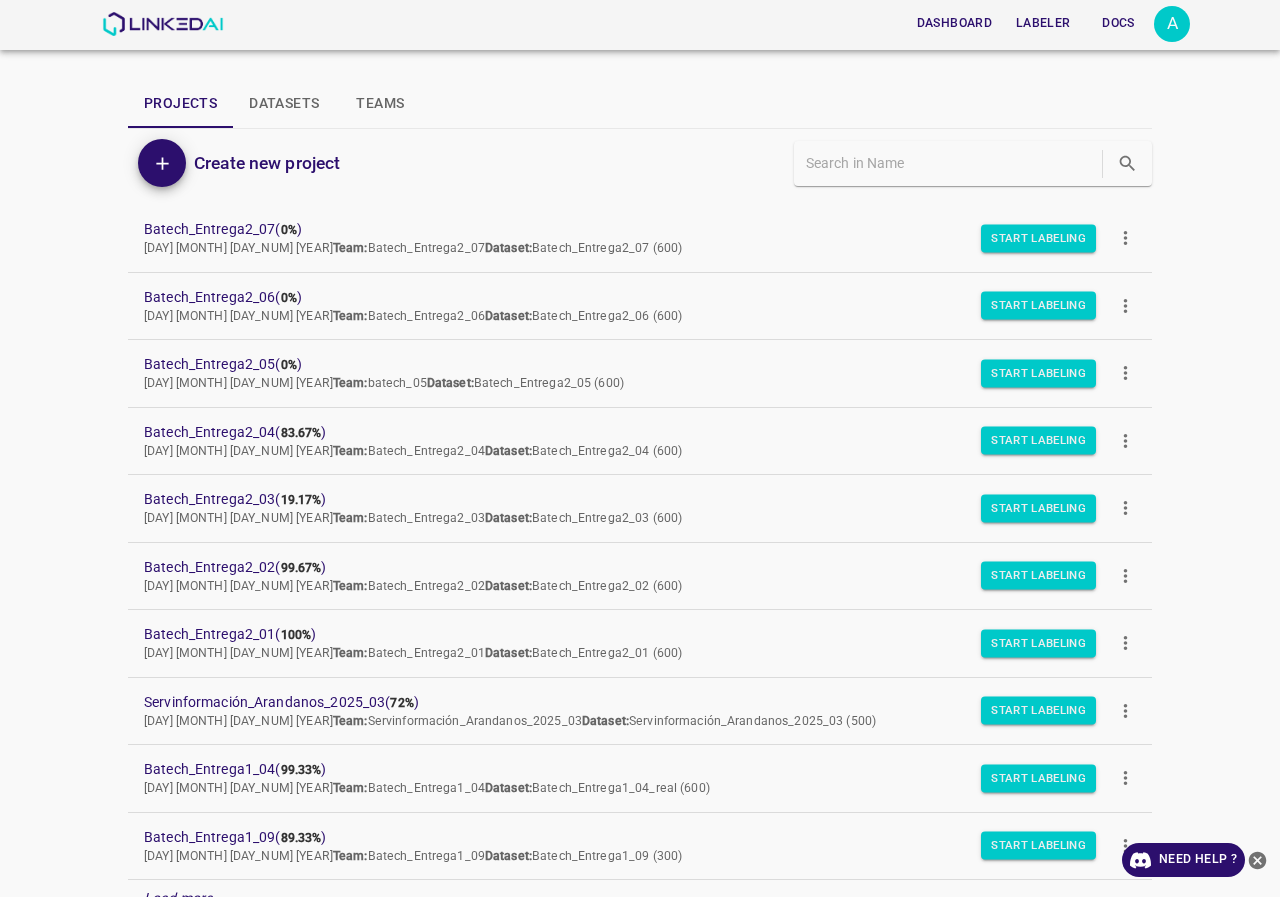 scroll, scrollTop: 0, scrollLeft: 0, axis: both 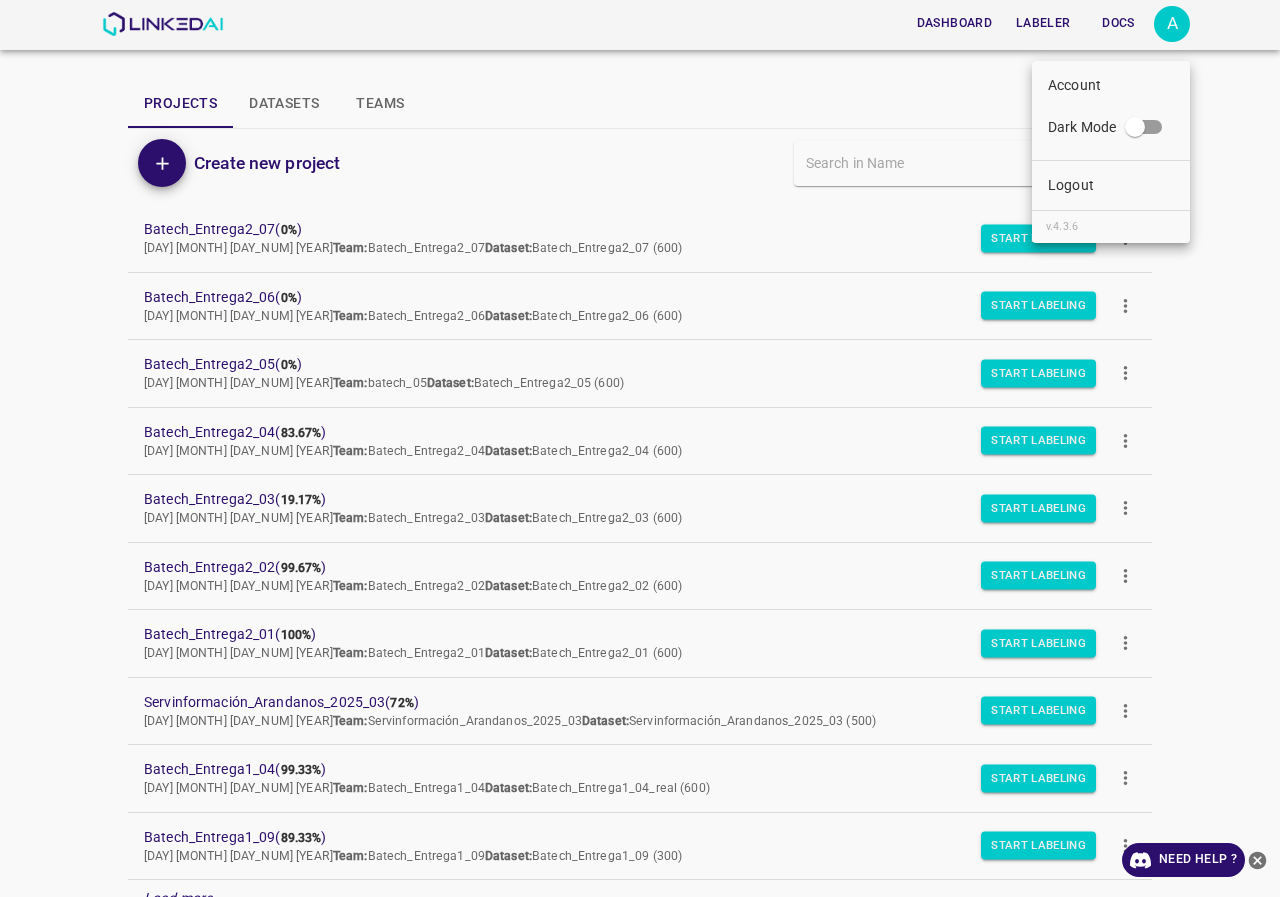 click on "Logout" at bounding box center (1111, 185) 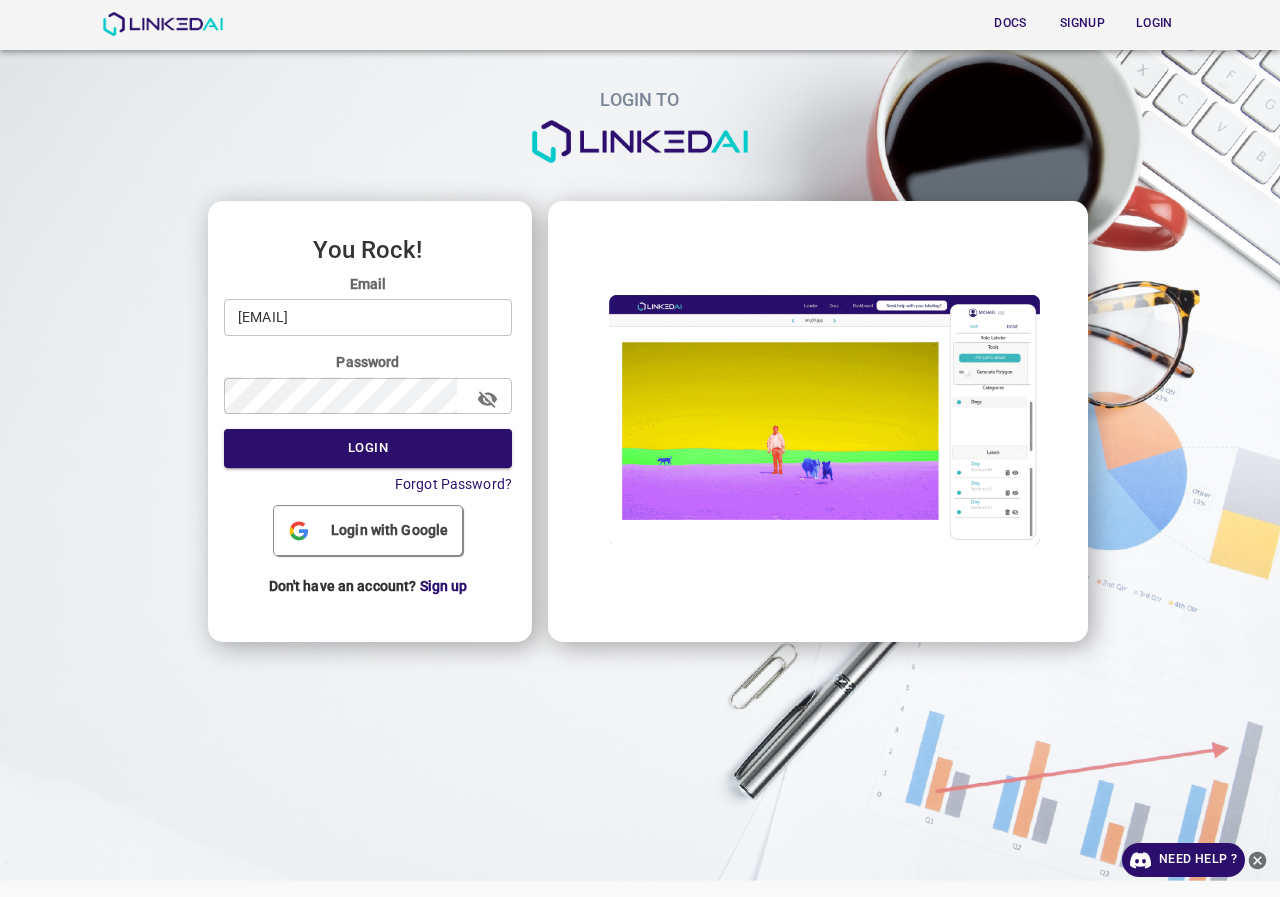 click on "admin@linkedai.co" at bounding box center [368, 317] 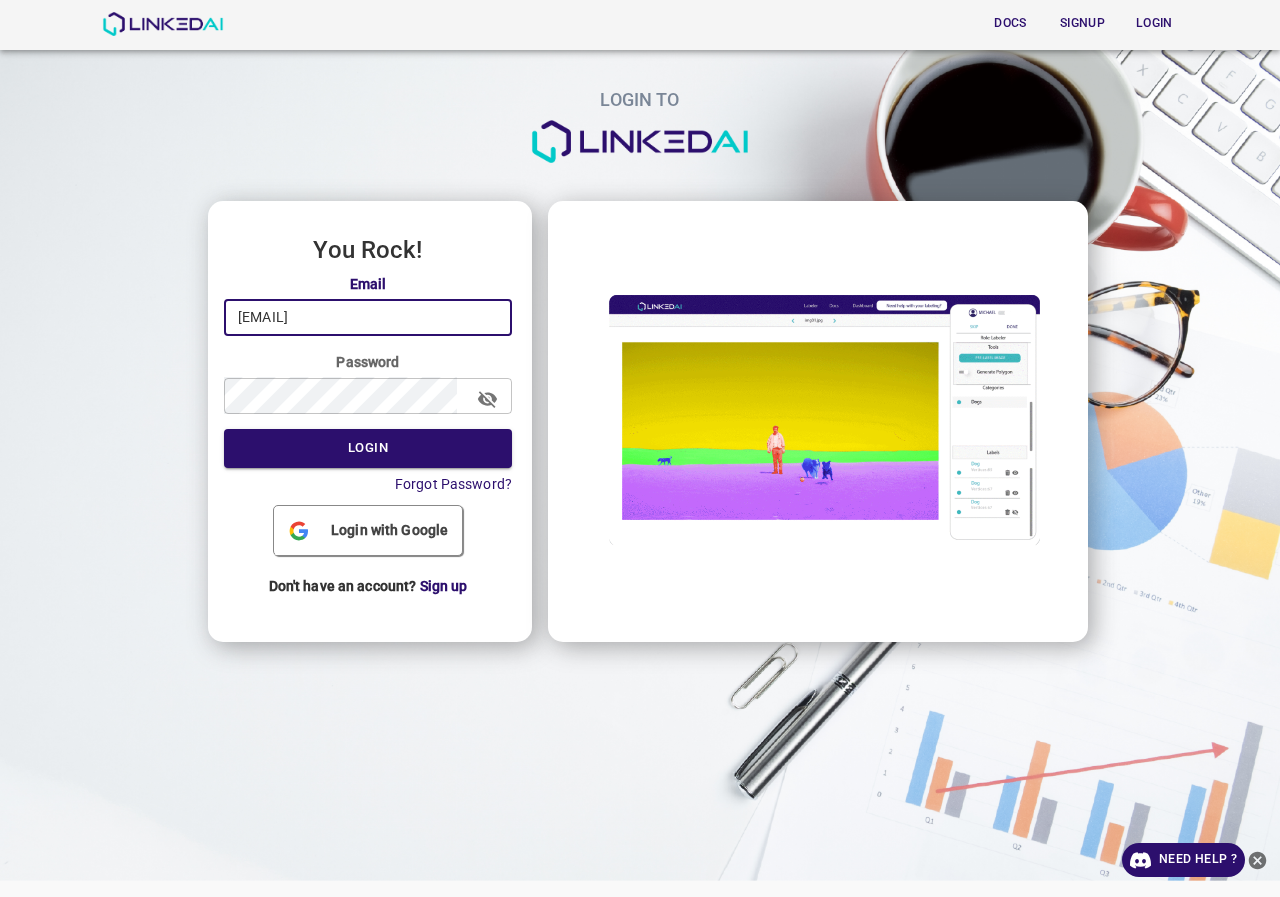type on "legit@linkedai.co" 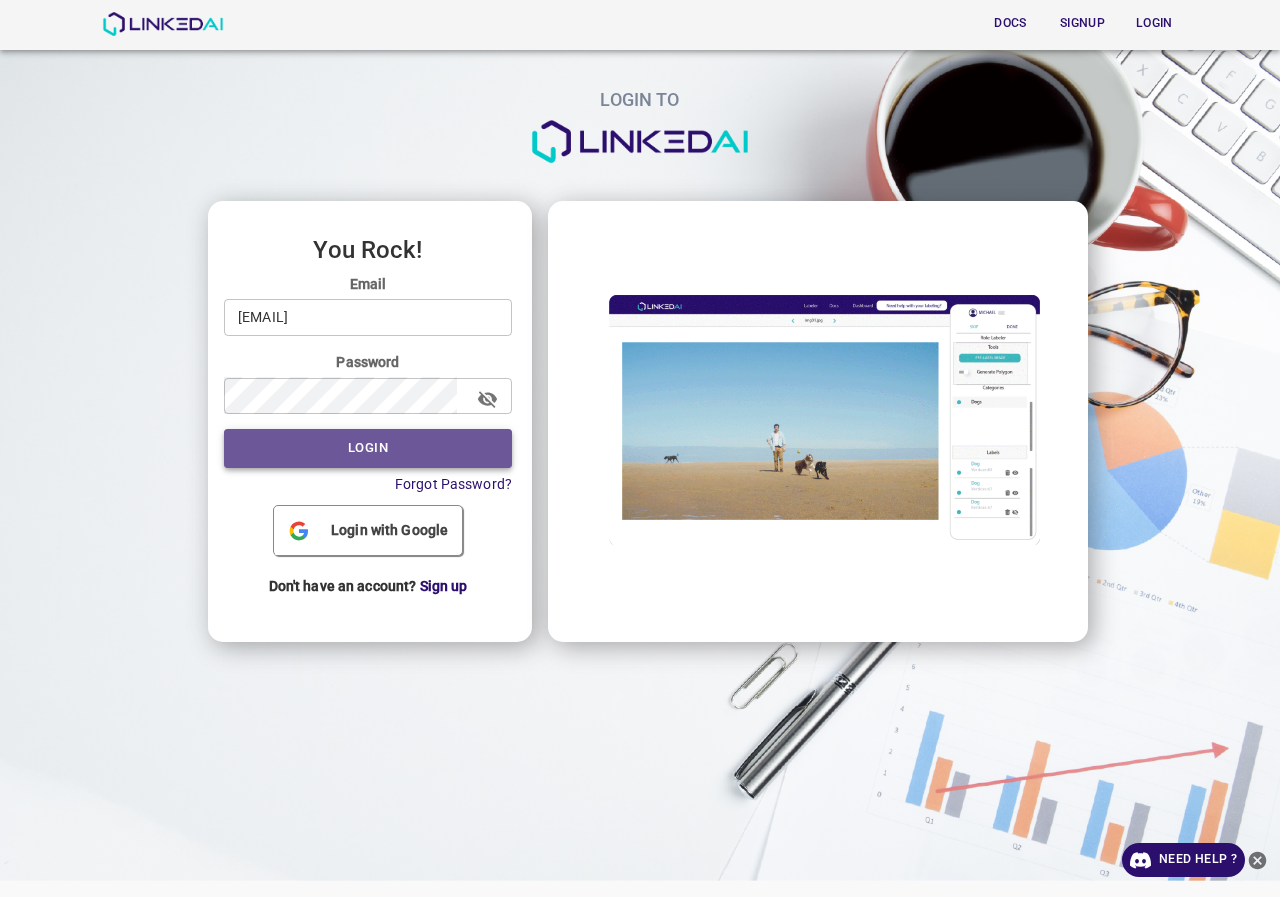 click on "Login" at bounding box center (368, 448) 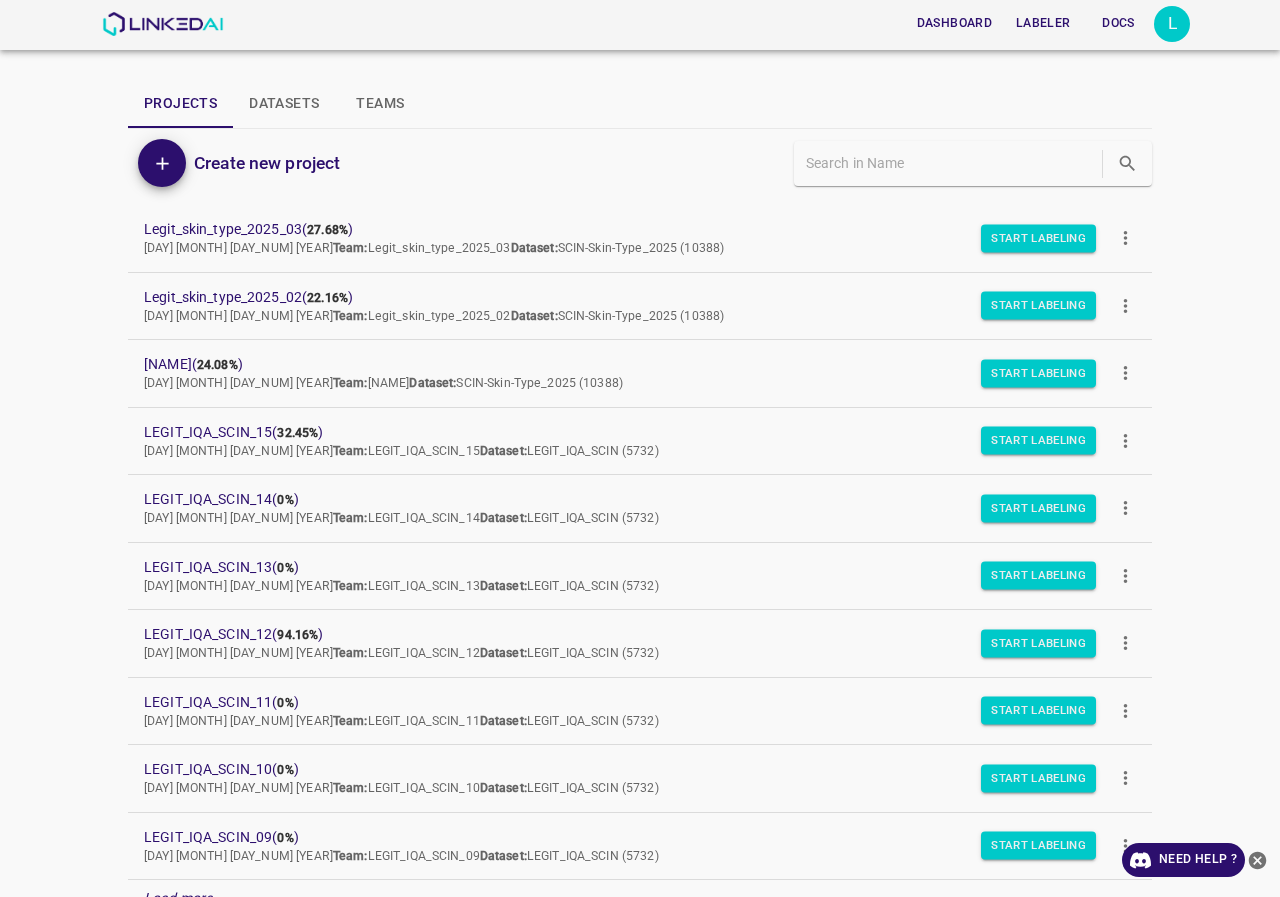 scroll, scrollTop: 169, scrollLeft: 0, axis: vertical 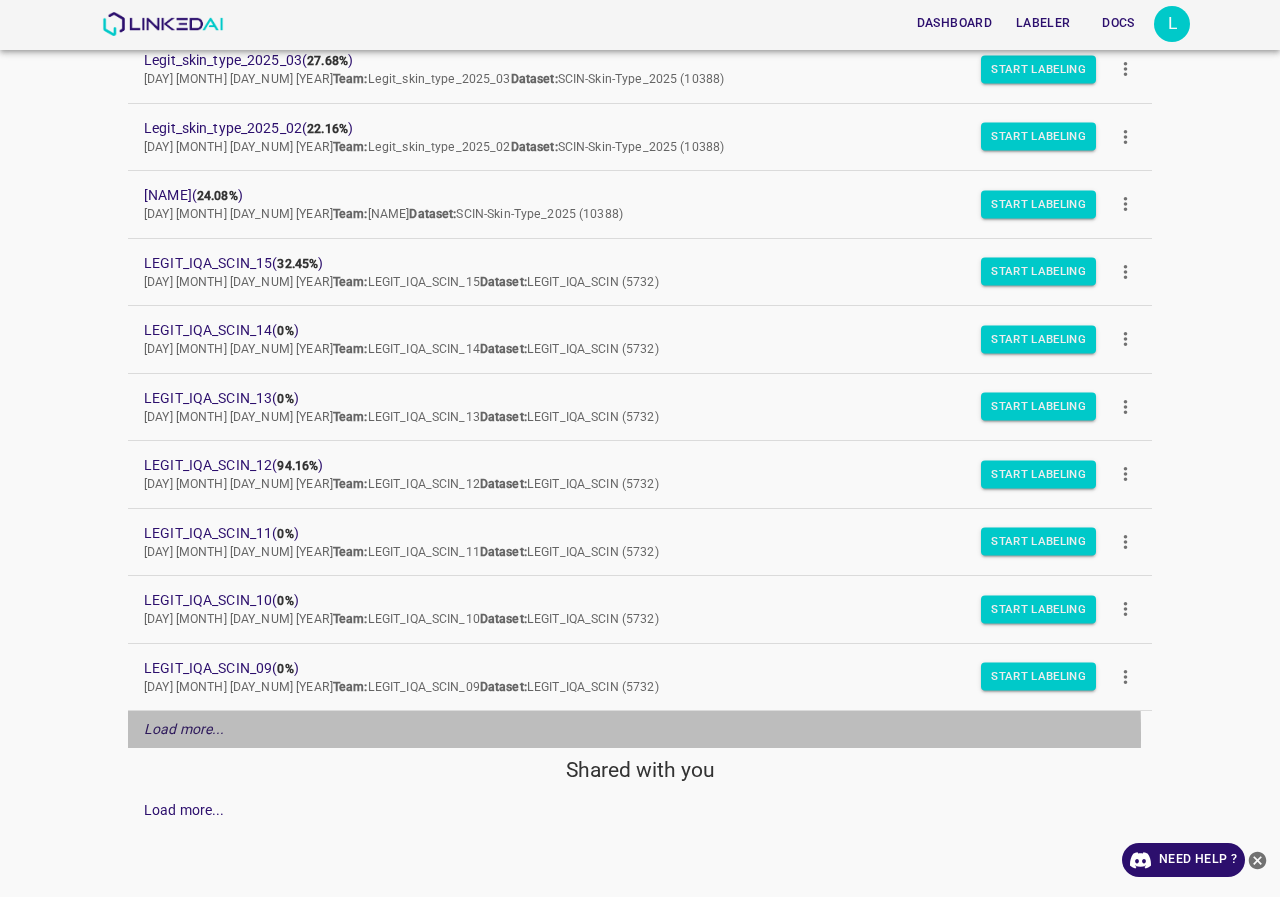click on "Load more..." at bounding box center [184, 729] 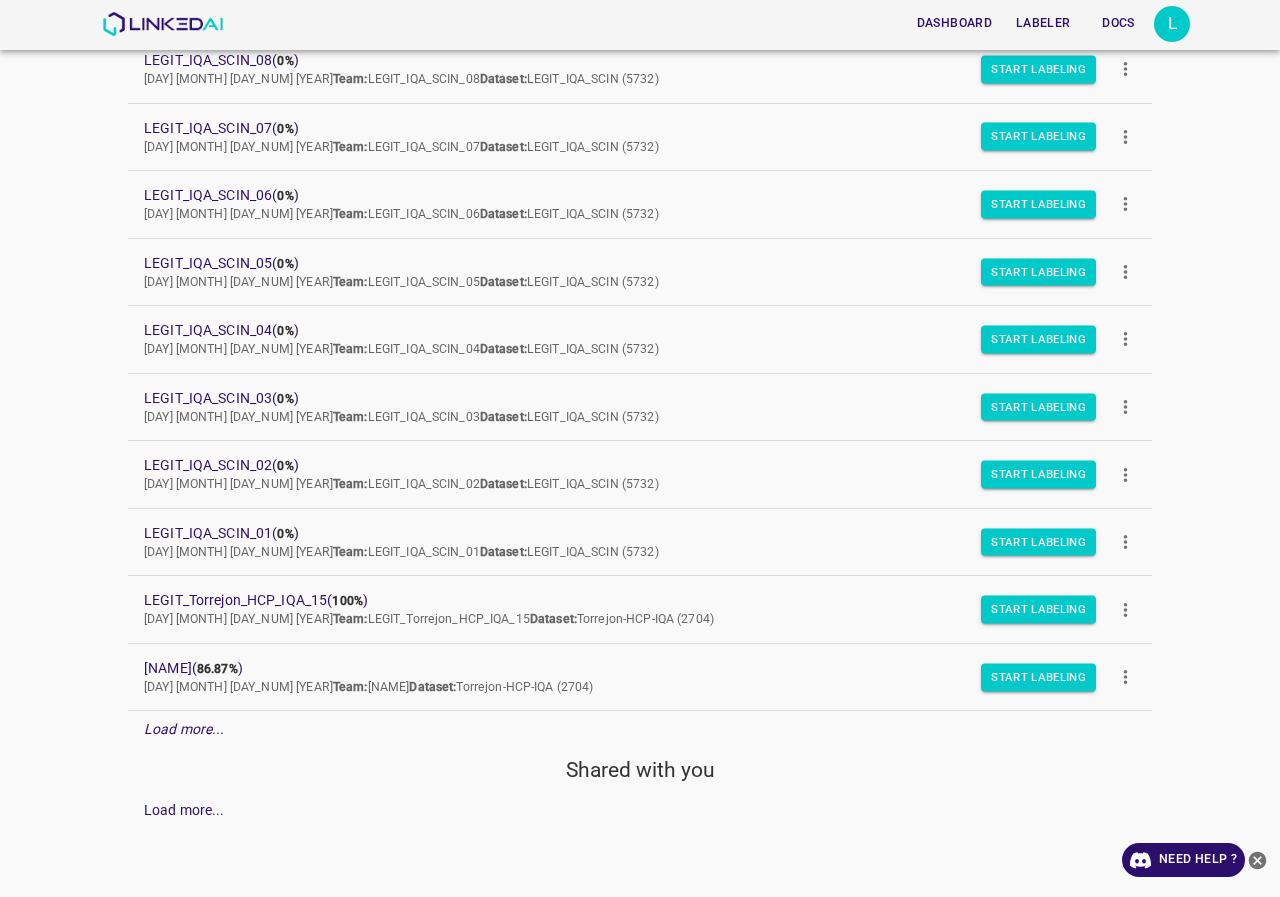 click on "Load more..." at bounding box center (640, 729) 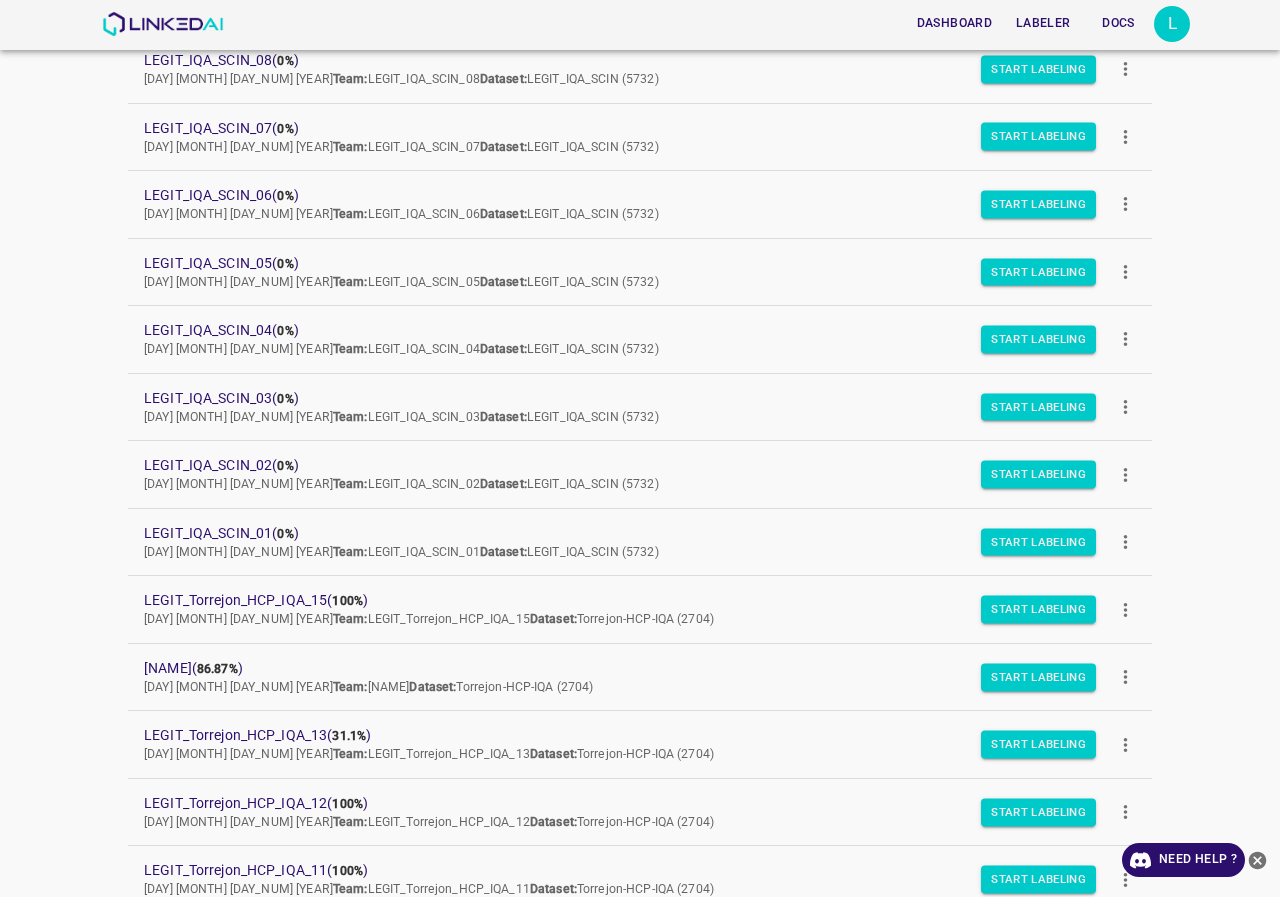 scroll, scrollTop: 1444, scrollLeft: 0, axis: vertical 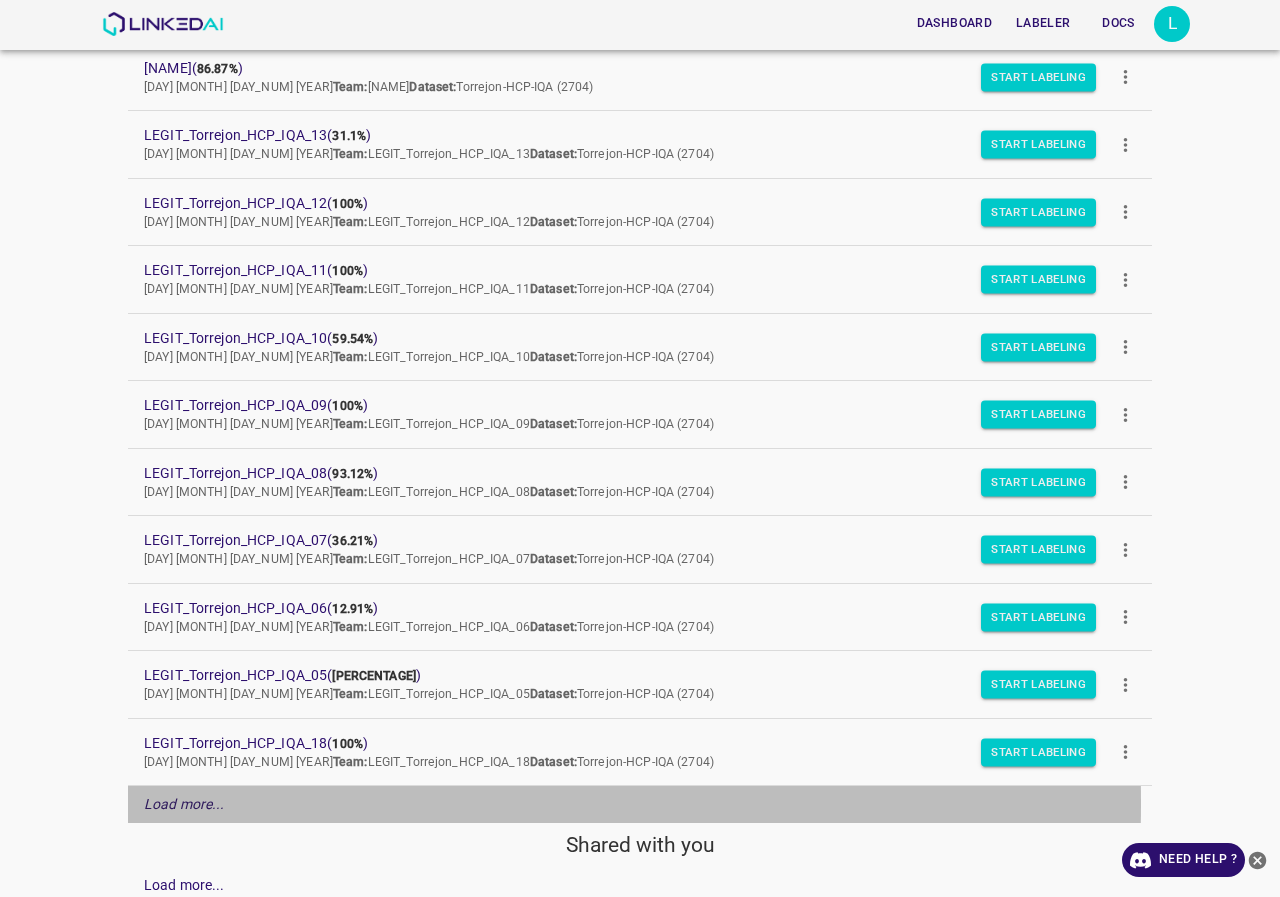 click on "Load more..." at bounding box center (184, 804) 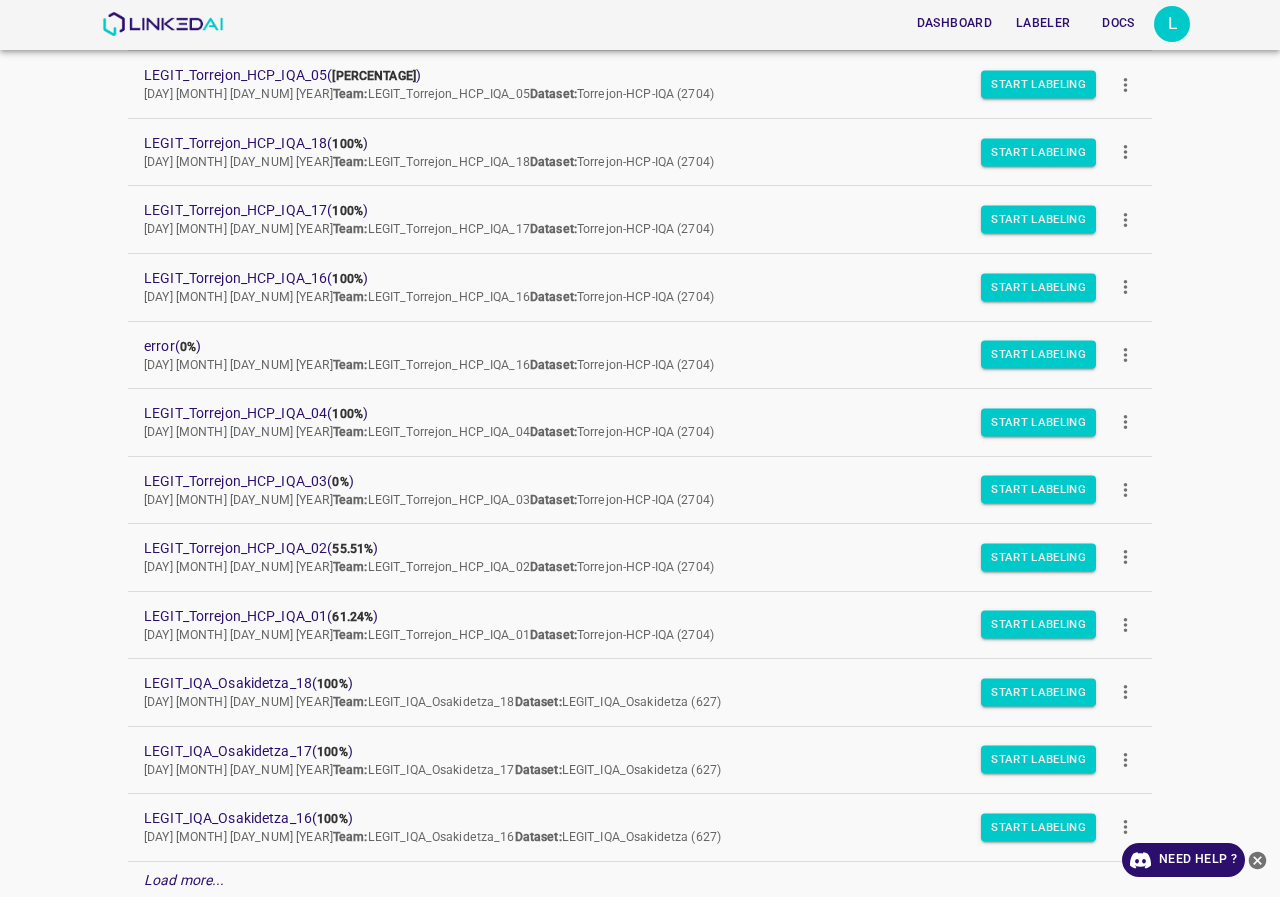 scroll, scrollTop: 2144, scrollLeft: 0, axis: vertical 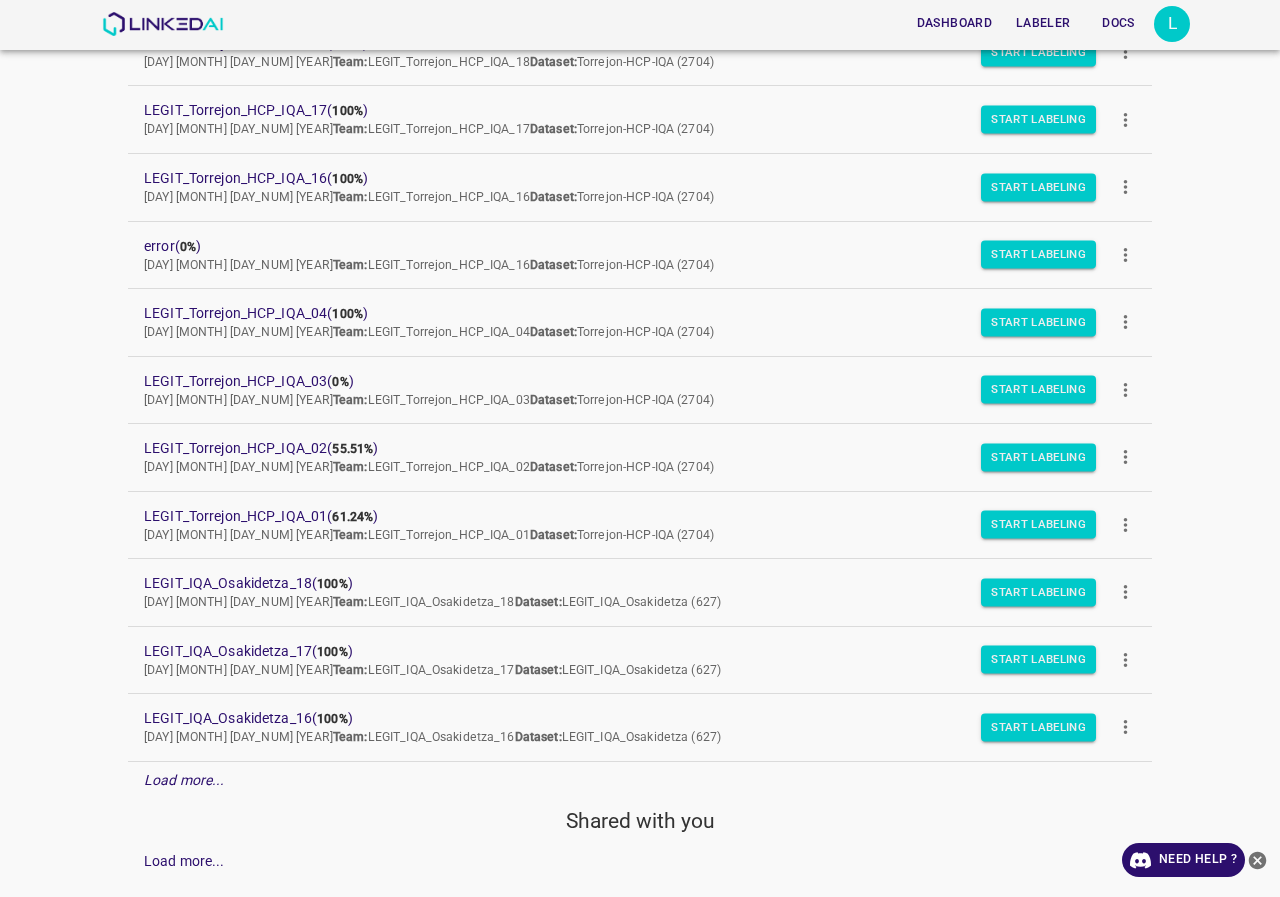 click on "Load more..." at bounding box center (184, 780) 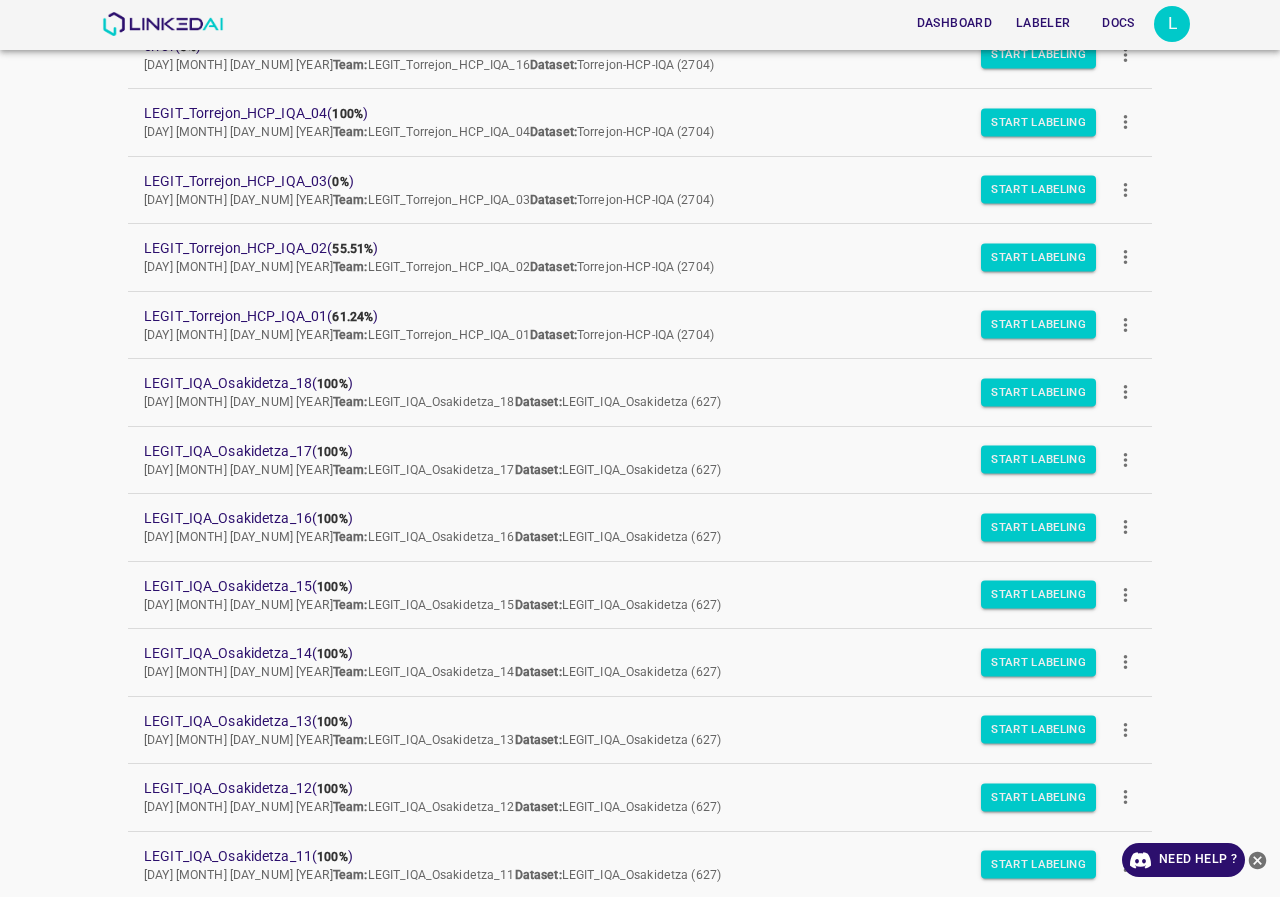scroll, scrollTop: 2144, scrollLeft: 0, axis: vertical 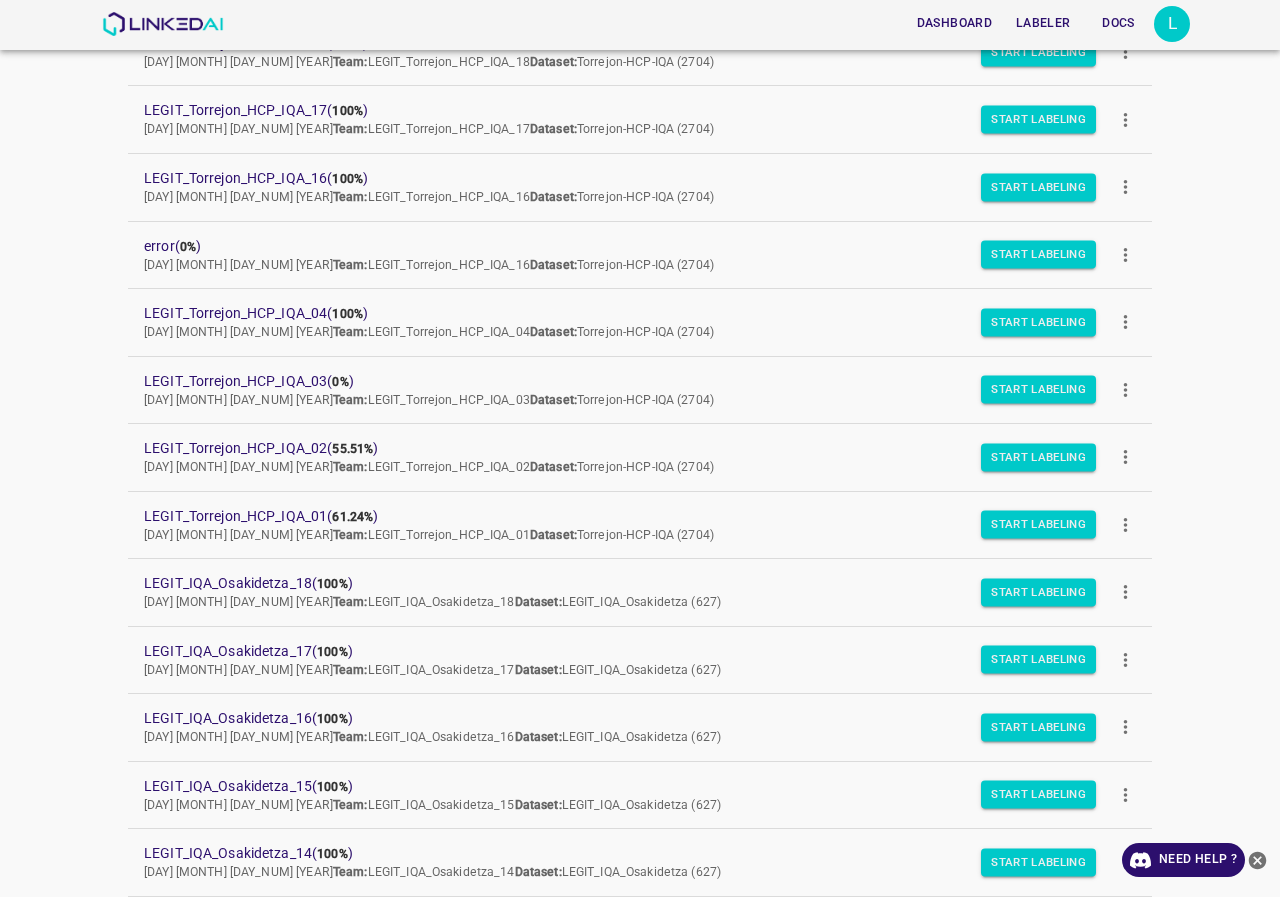 drag, startPoint x: 301, startPoint y: 506, endPoint x: 72, endPoint y: 481, distance: 230.36058 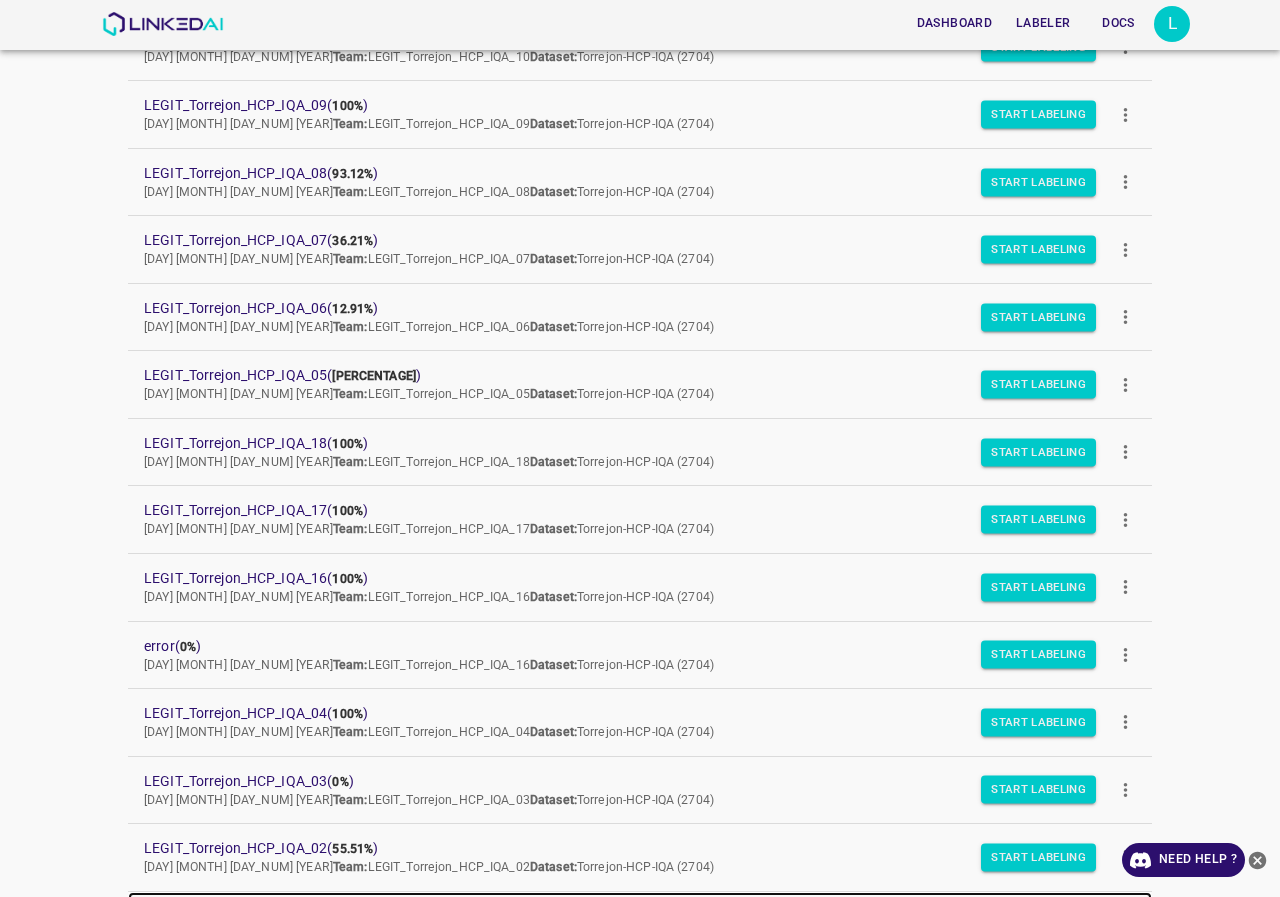 scroll, scrollTop: 1644, scrollLeft: 0, axis: vertical 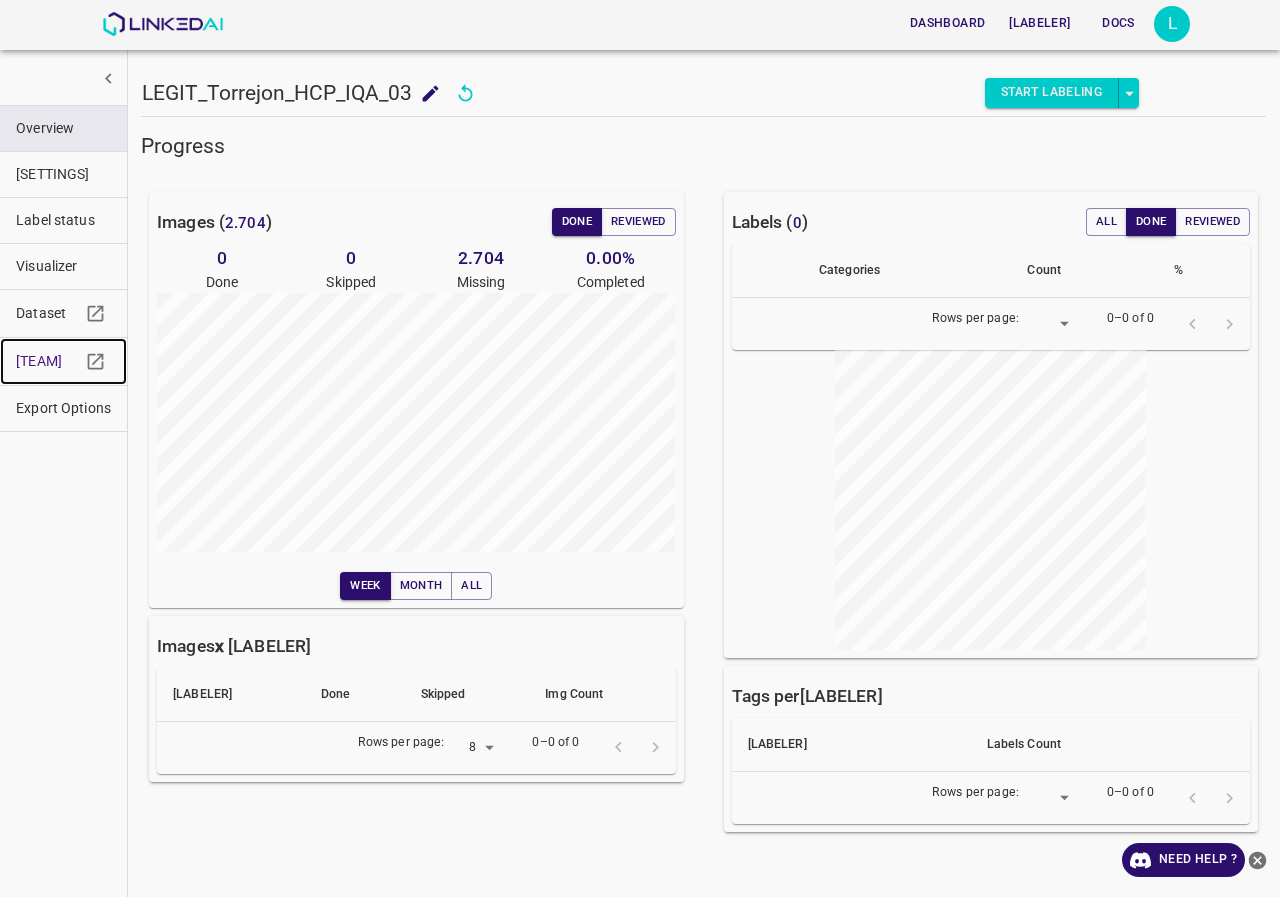 click on "Team" at bounding box center [48, 361] 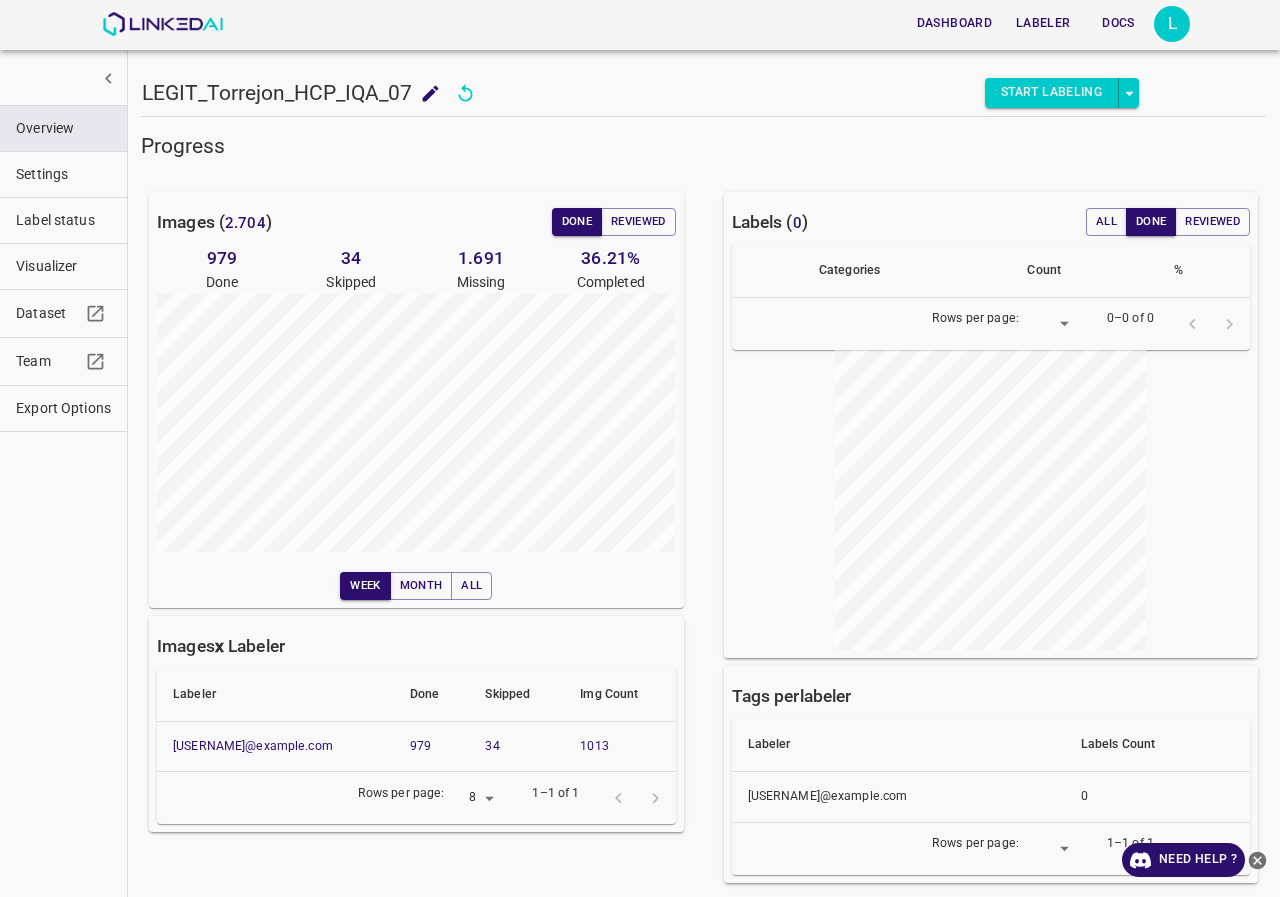 scroll, scrollTop: 0, scrollLeft: 0, axis: both 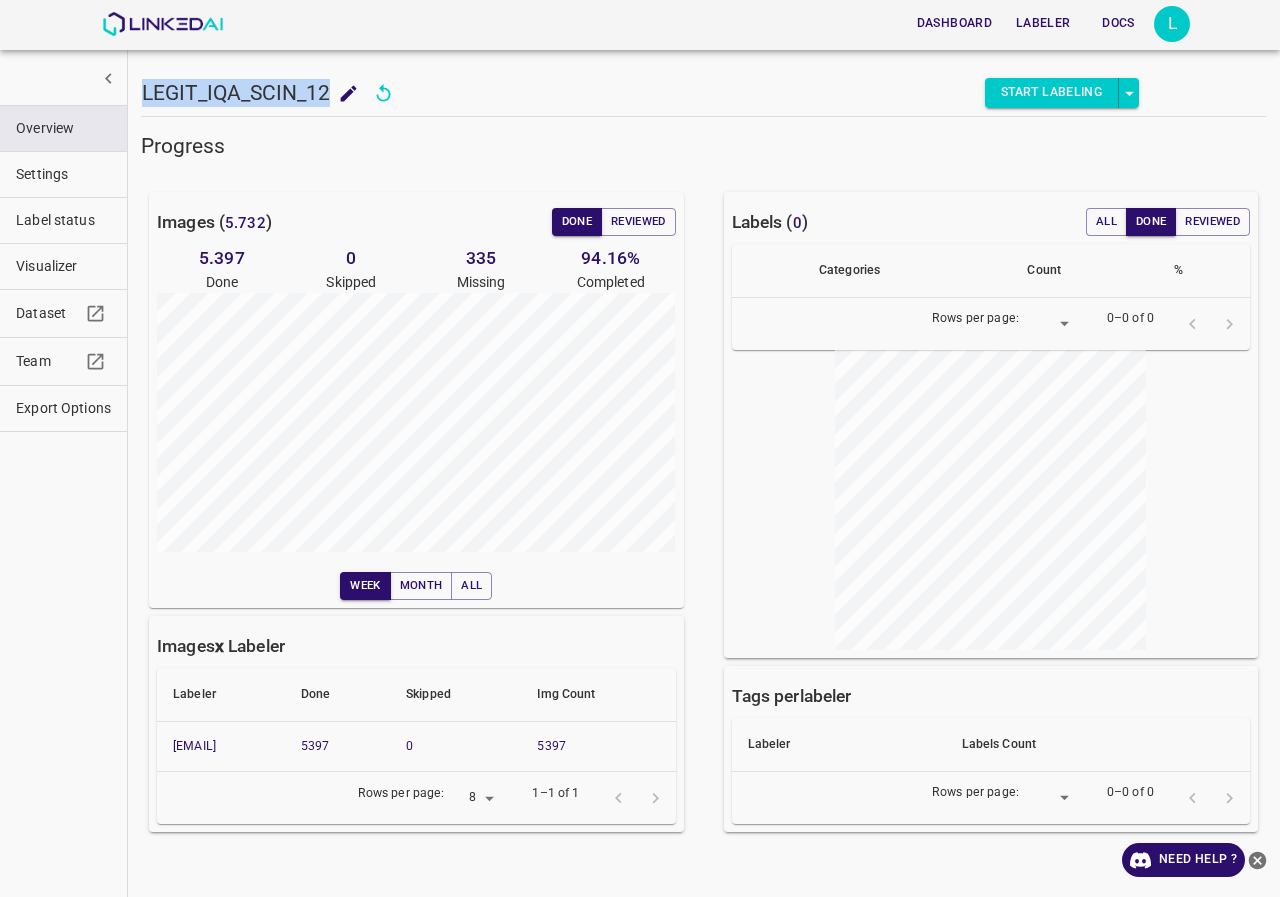 drag, startPoint x: 328, startPoint y: 94, endPoint x: 136, endPoint y: 86, distance: 192.1666 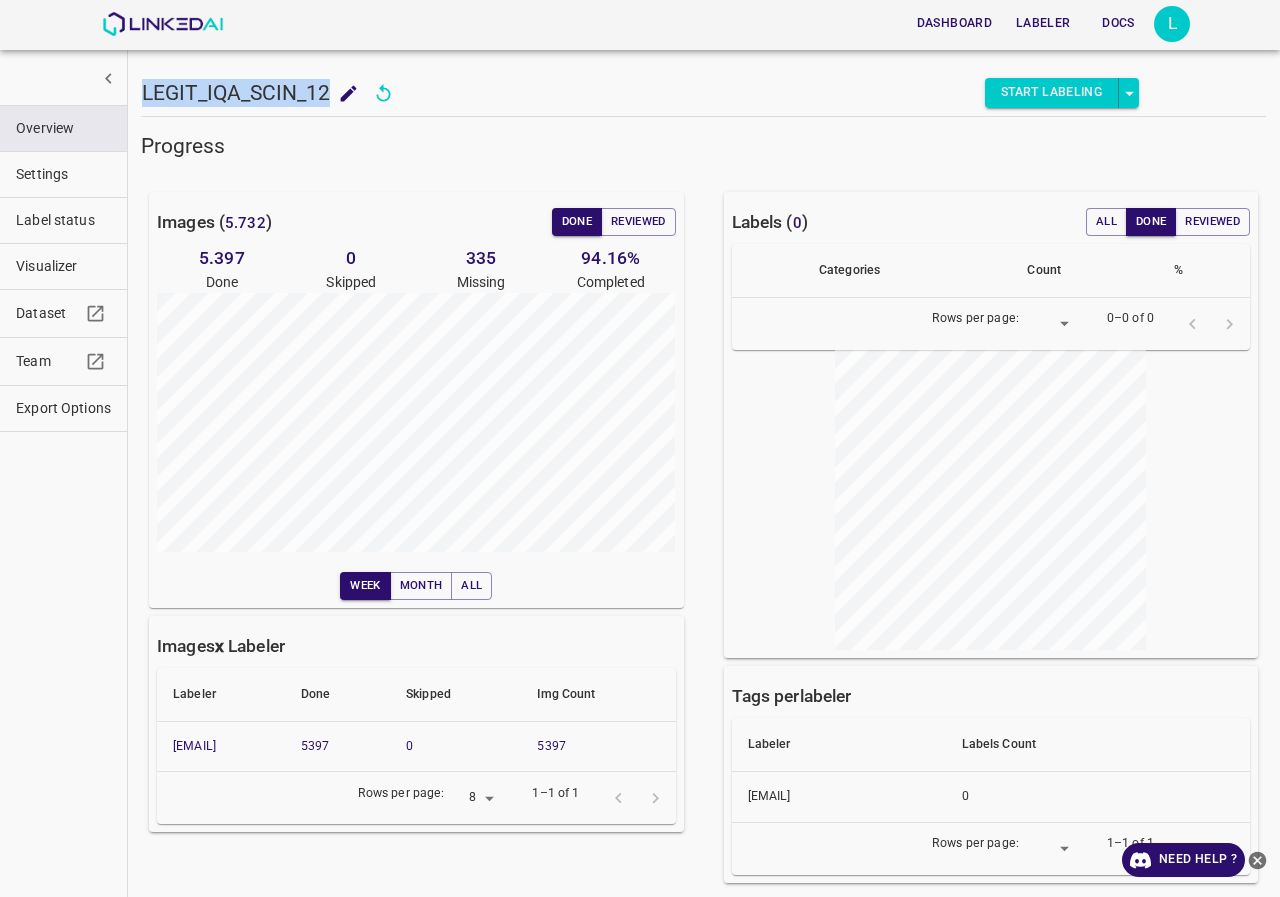 copy on "LEGIT_IQA_SCIN_12" 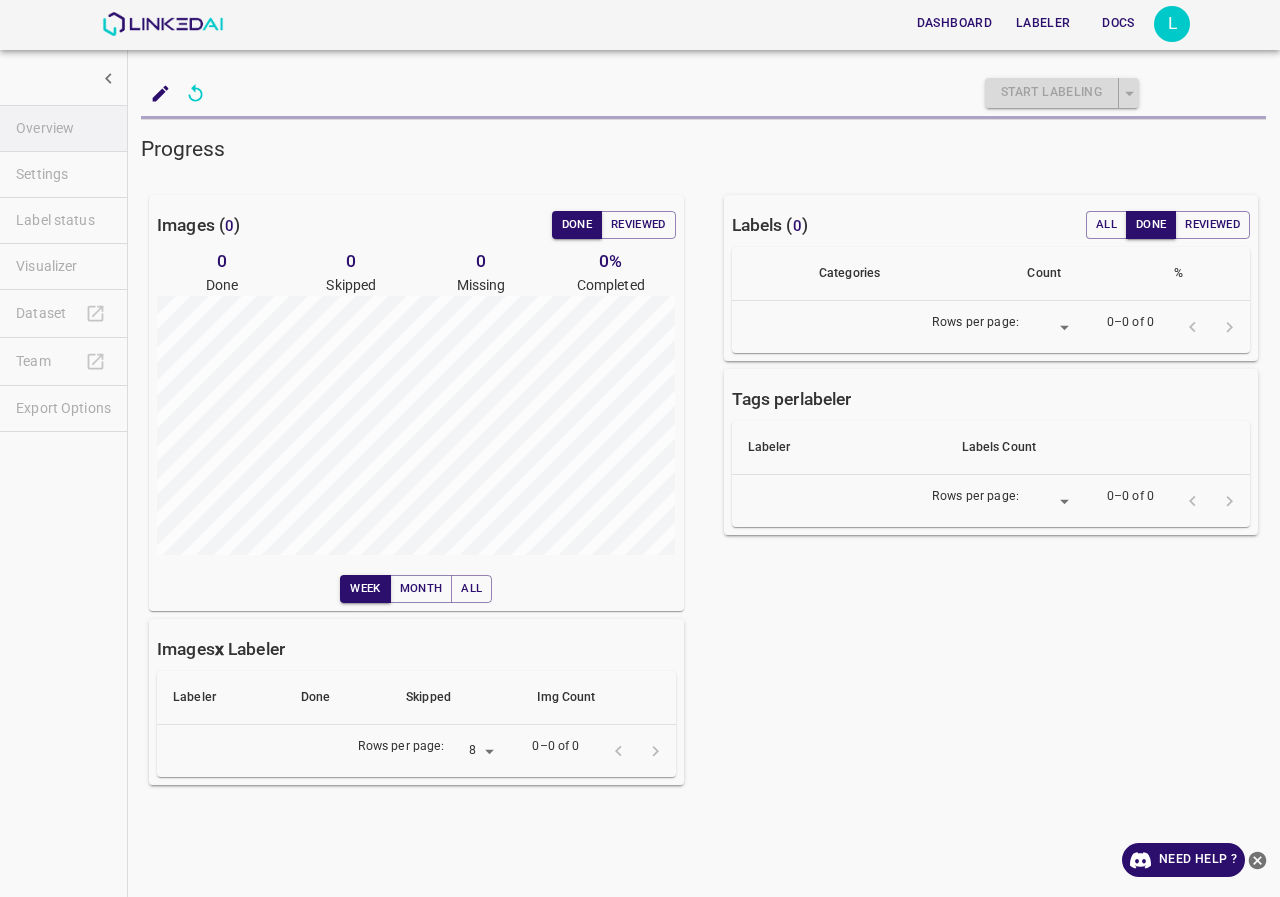 scroll, scrollTop: 0, scrollLeft: 0, axis: both 